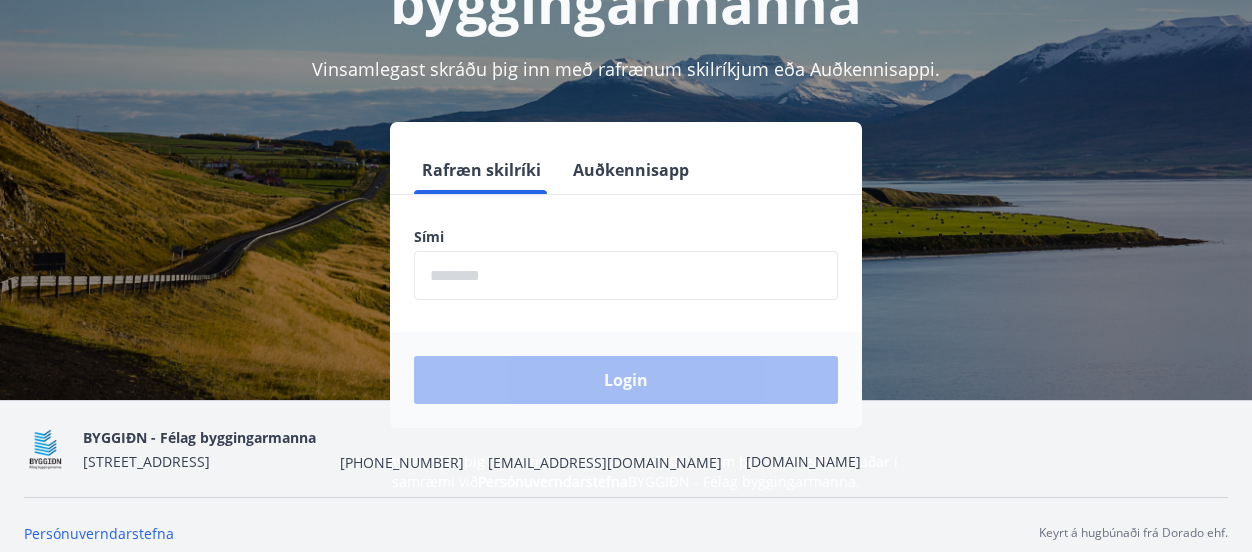scroll, scrollTop: 247, scrollLeft: 0, axis: vertical 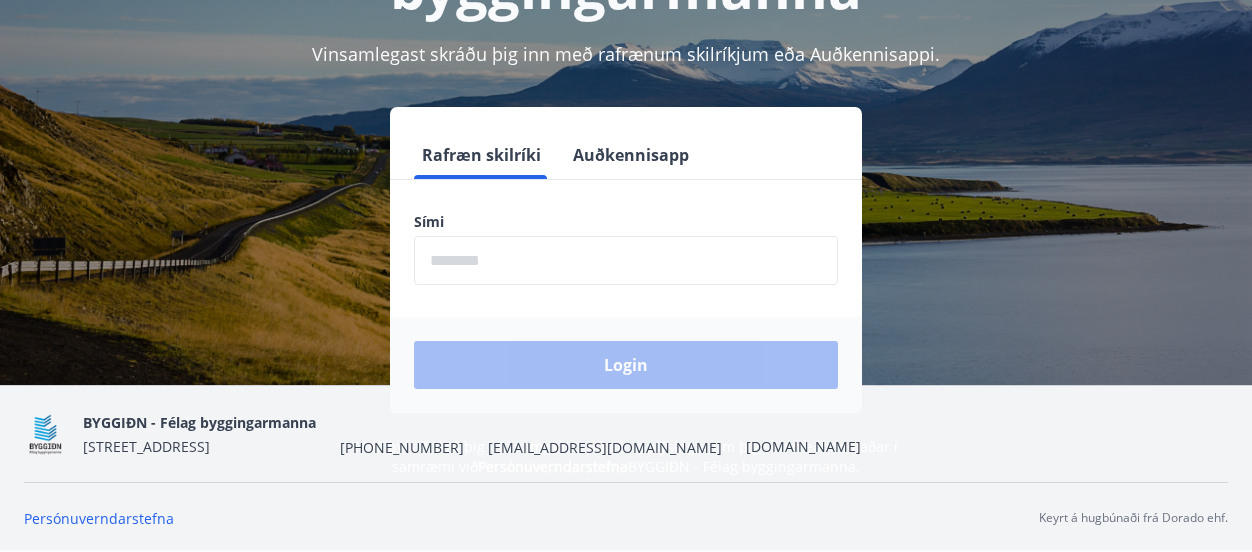 click on "Rafræn skilríki Auðkennisapp Sími ​ Login" at bounding box center [626, 272] 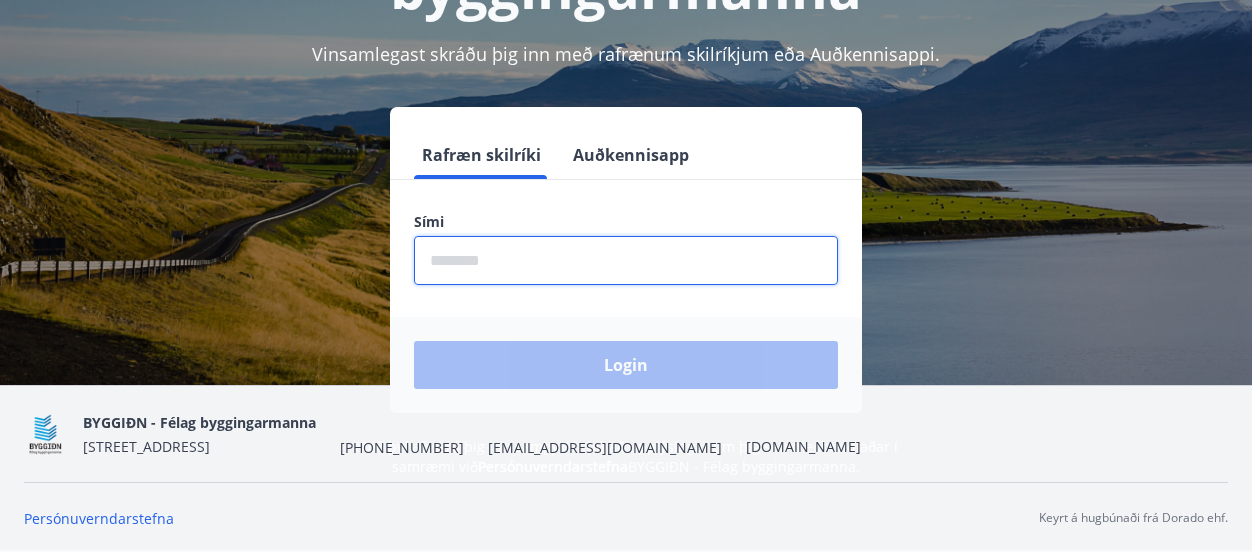 click at bounding box center [626, 260] 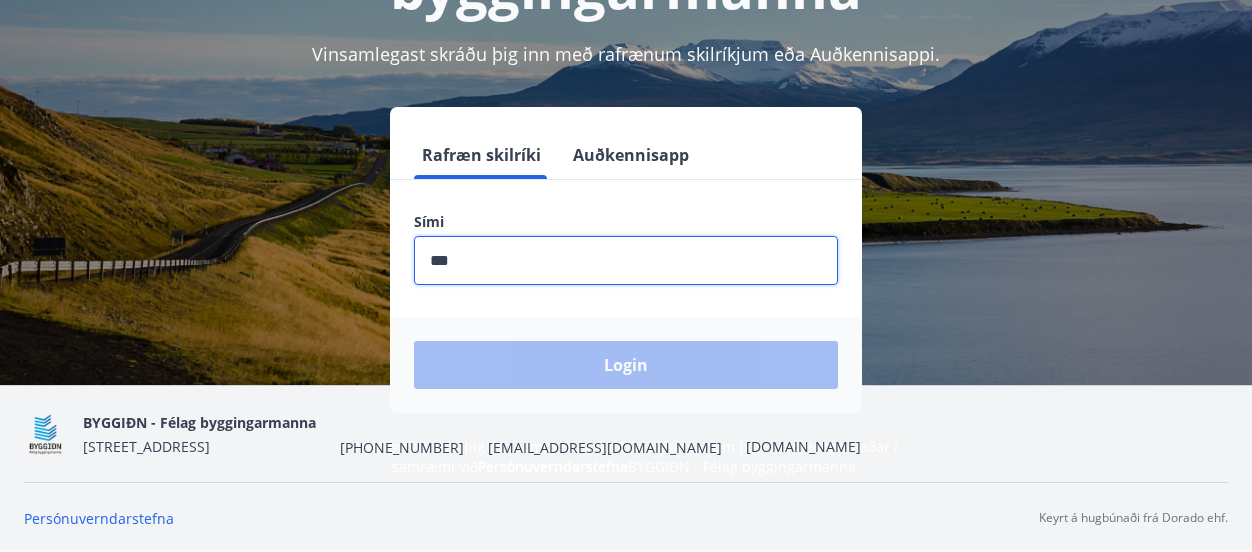 type on "********" 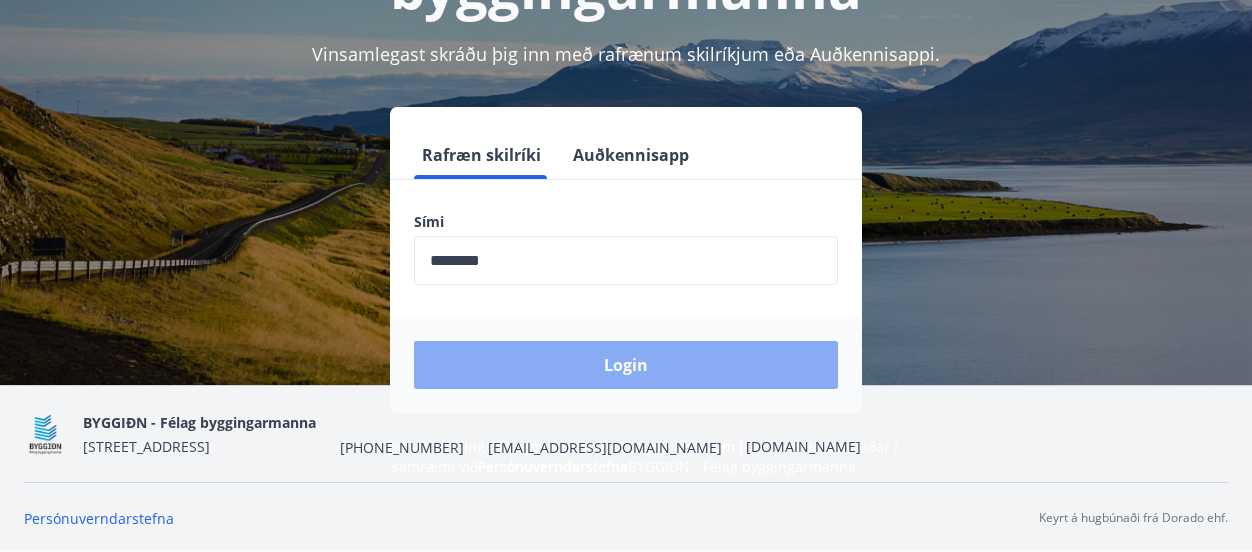 click on "Login" at bounding box center (626, 365) 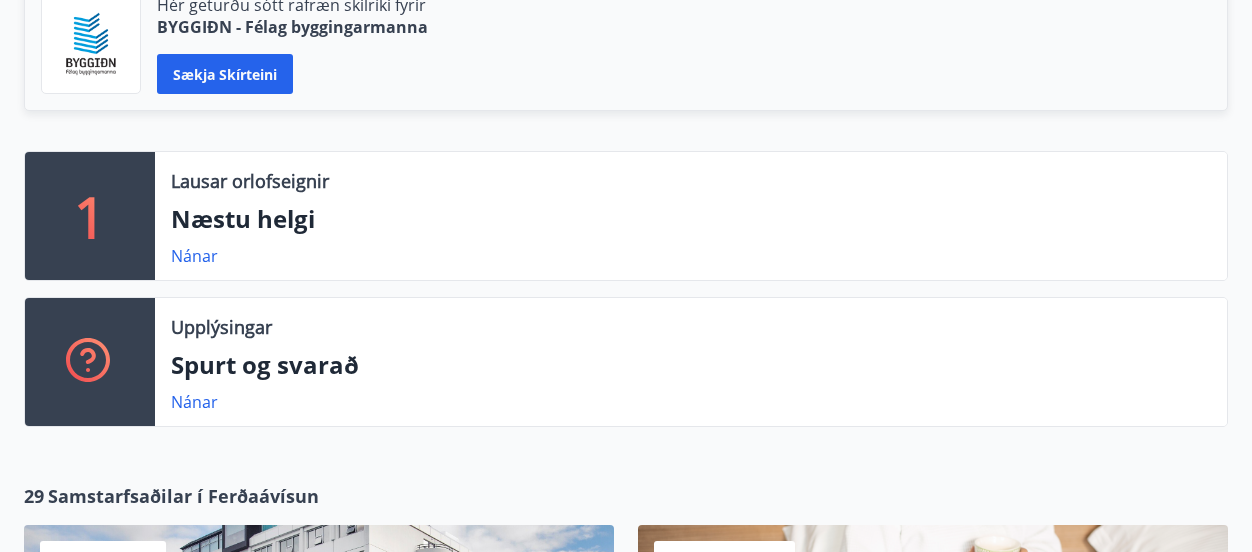 scroll, scrollTop: 541, scrollLeft: 0, axis: vertical 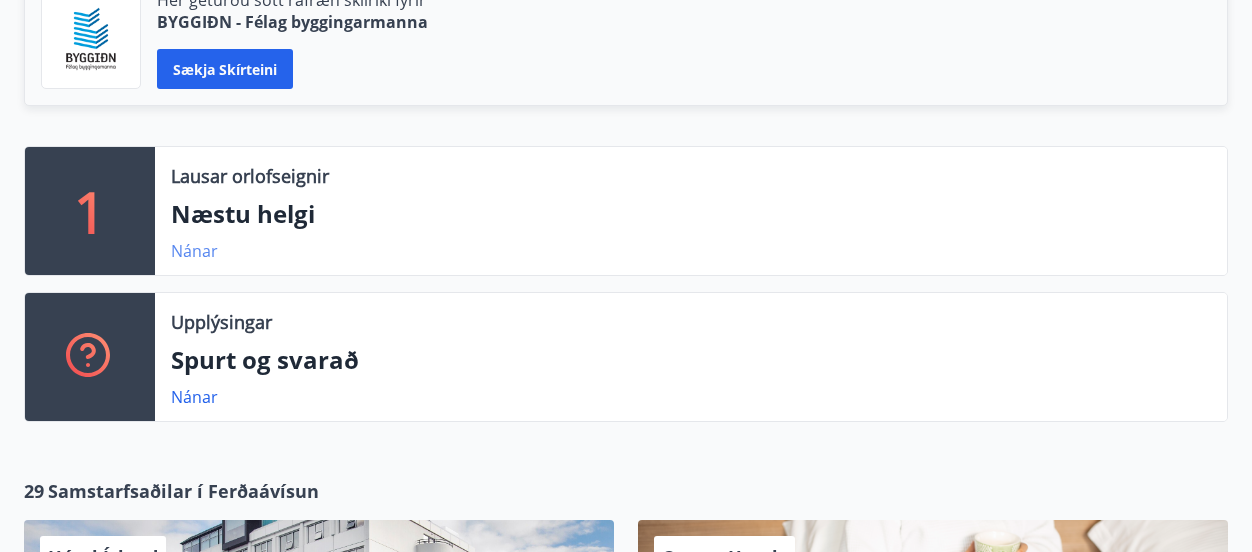 click on "Nánar" at bounding box center (194, 251) 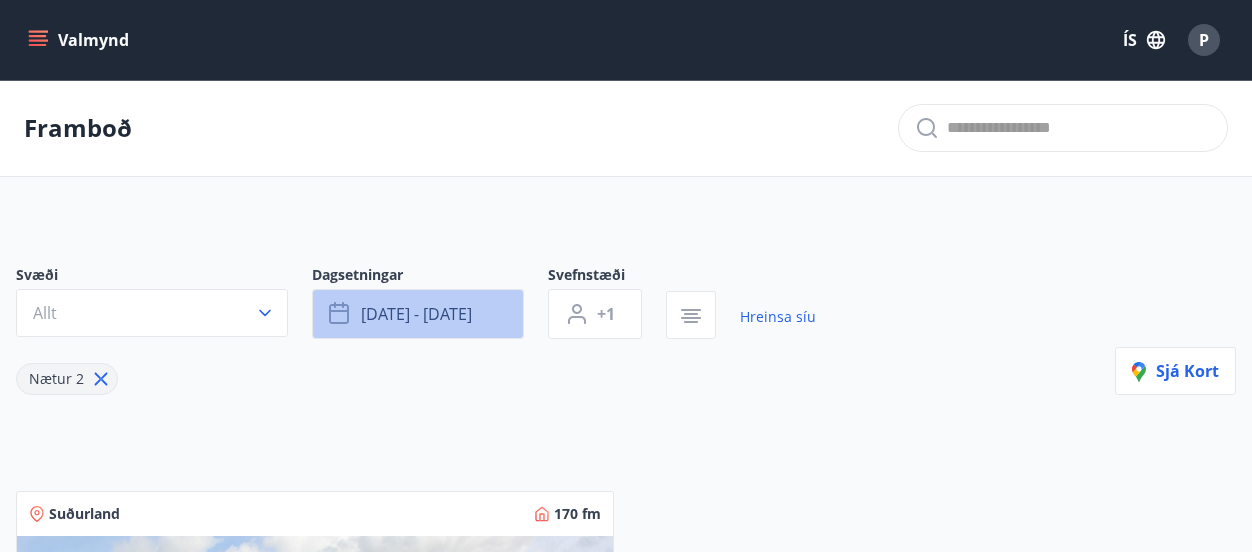 click on "júl 11 - júl 14" at bounding box center (418, 314) 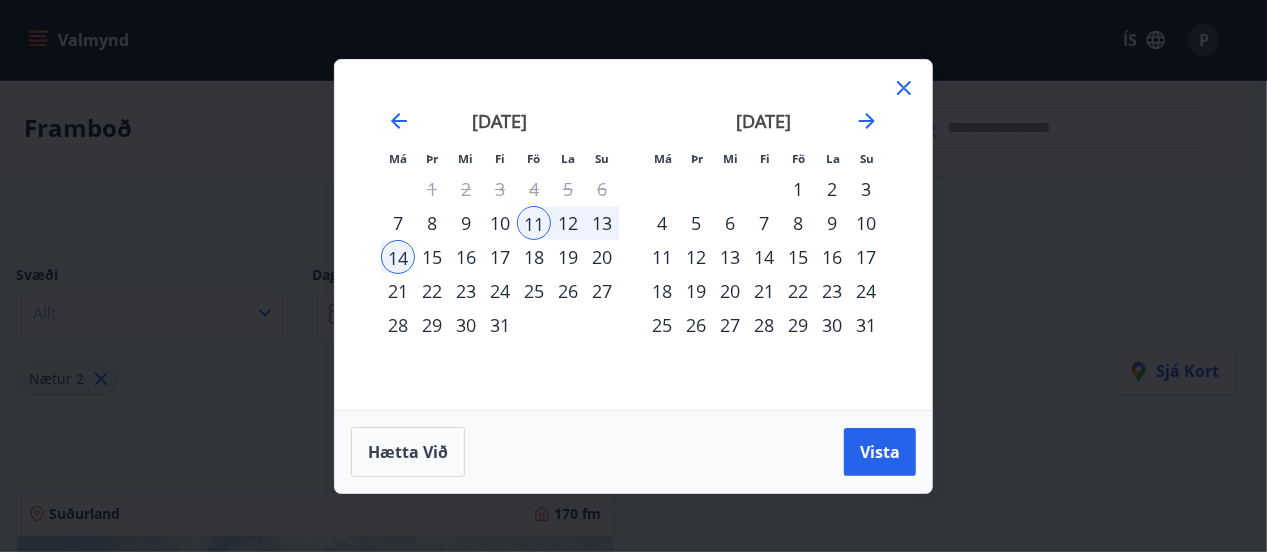click on "25" at bounding box center [534, 291] 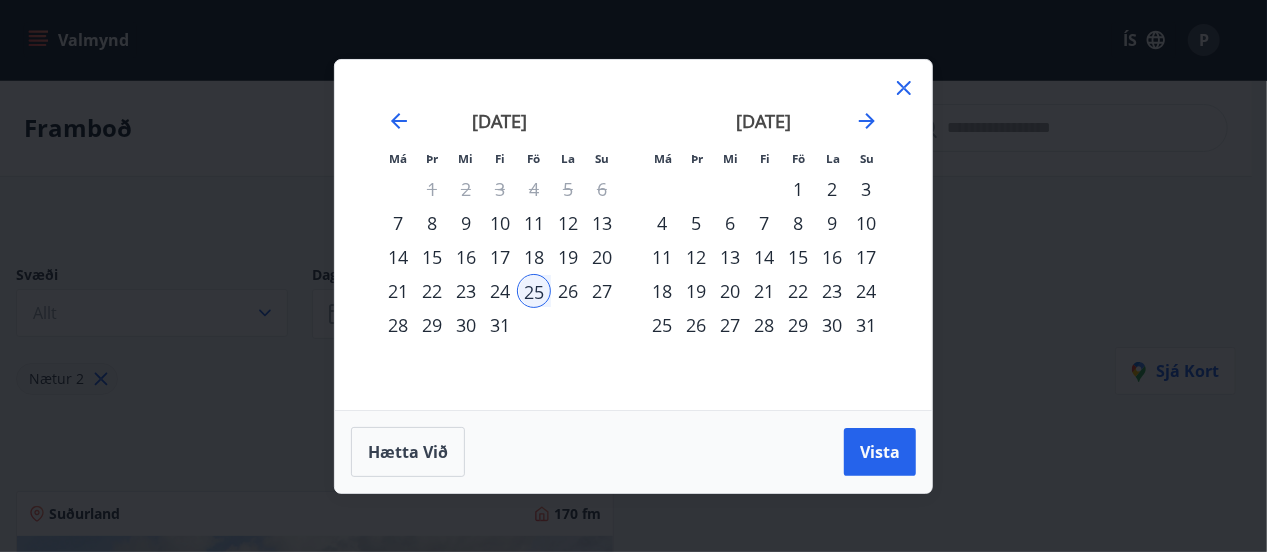 click on "27" at bounding box center (602, 291) 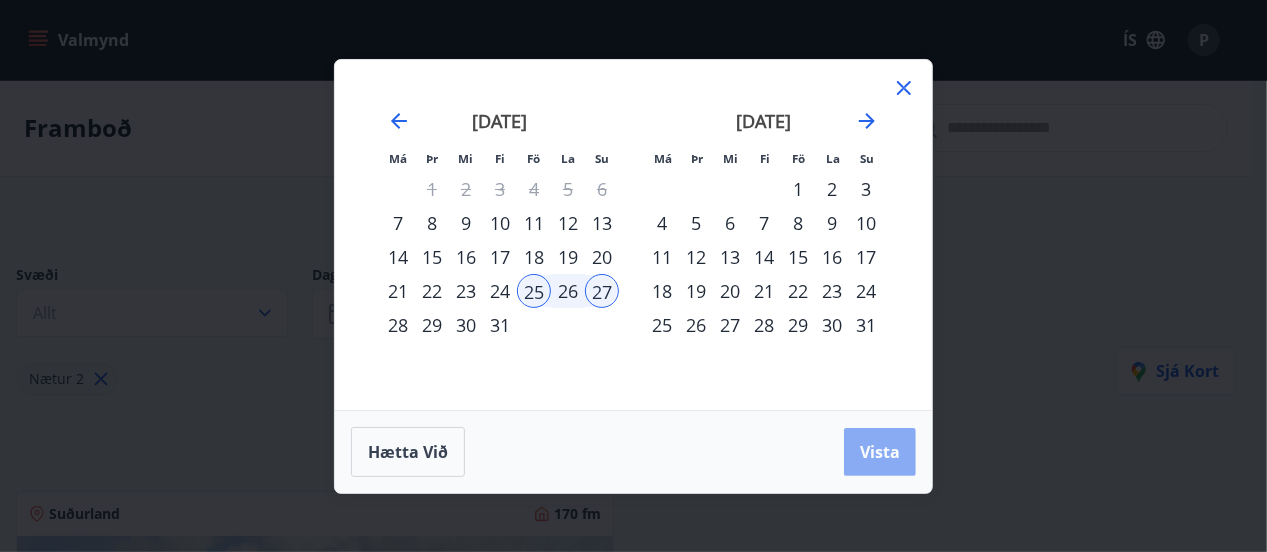 click on "Vista" at bounding box center (880, 452) 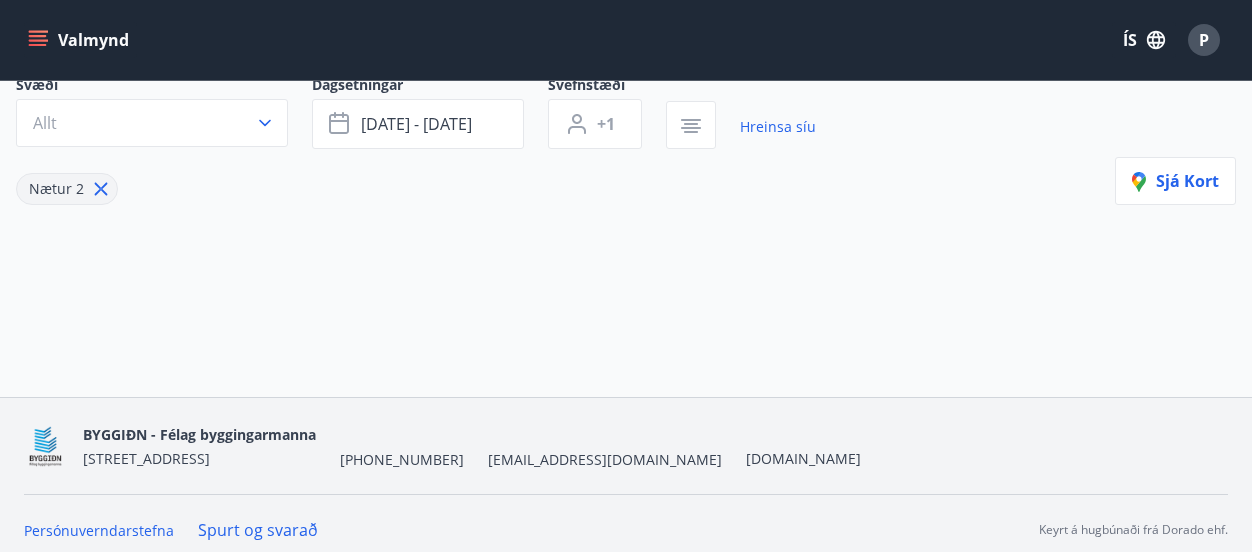 scroll, scrollTop: 0, scrollLeft: 0, axis: both 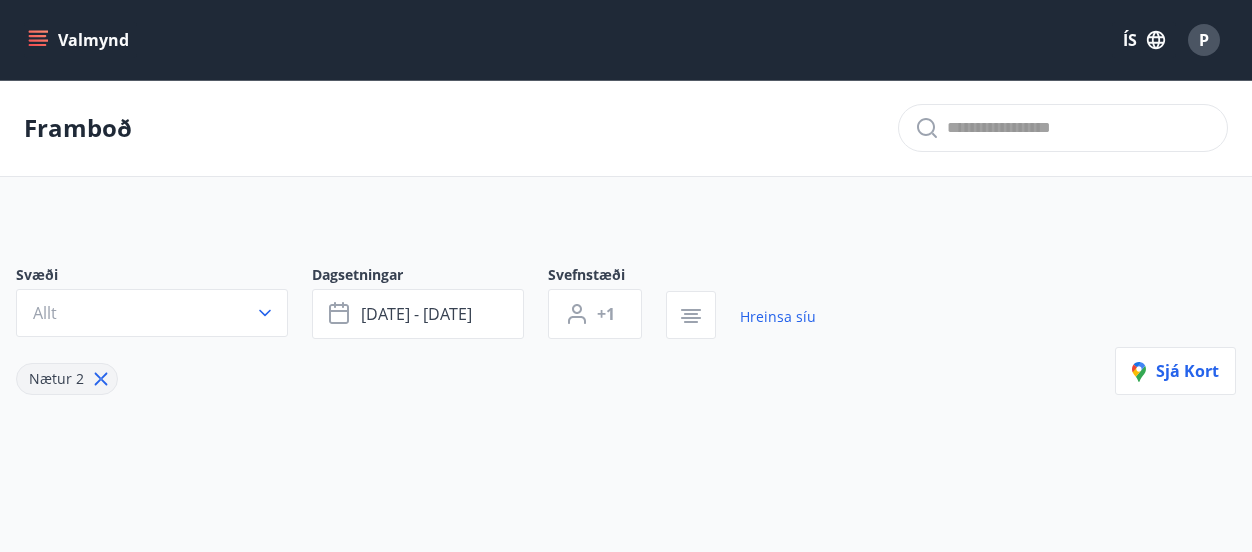 click on "Valmynd" at bounding box center (80, 40) 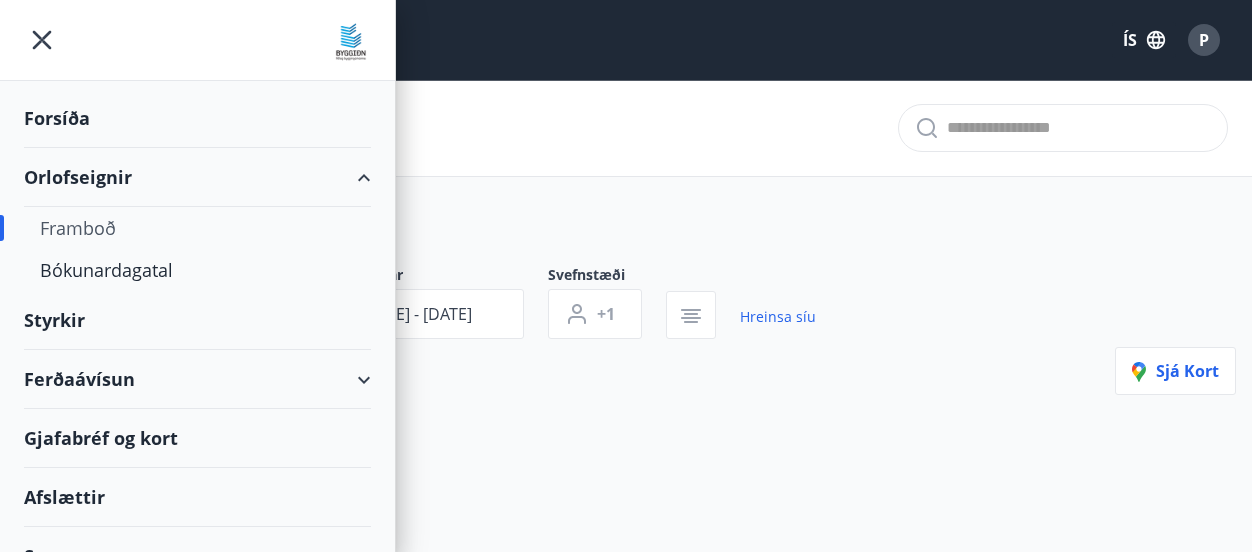 click on "Framboð" at bounding box center [197, 228] 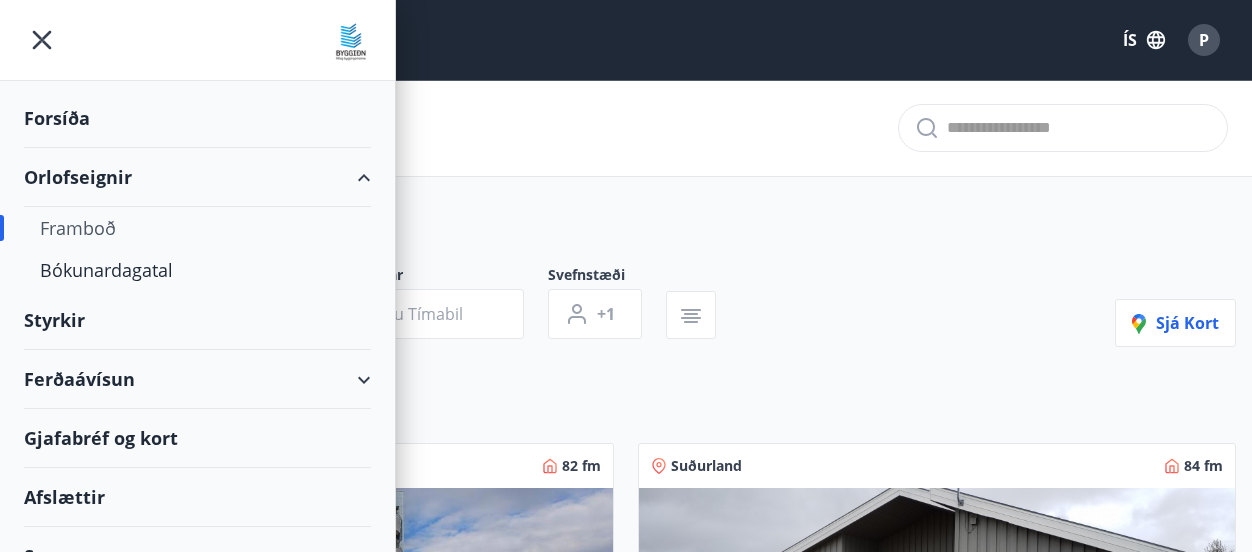 type on "*" 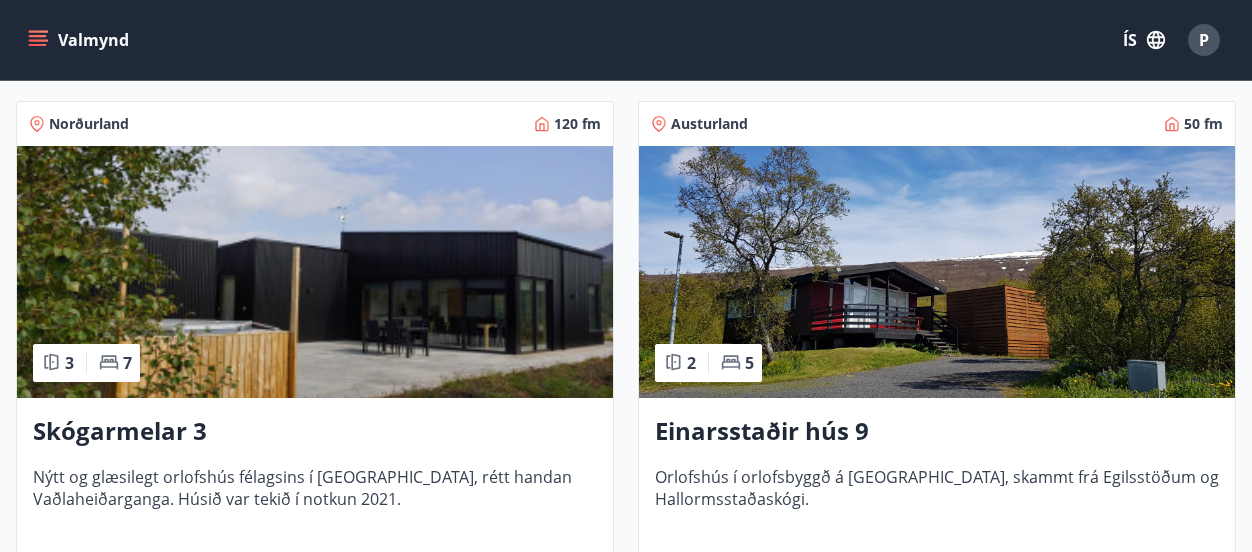 scroll, scrollTop: 2521, scrollLeft: 0, axis: vertical 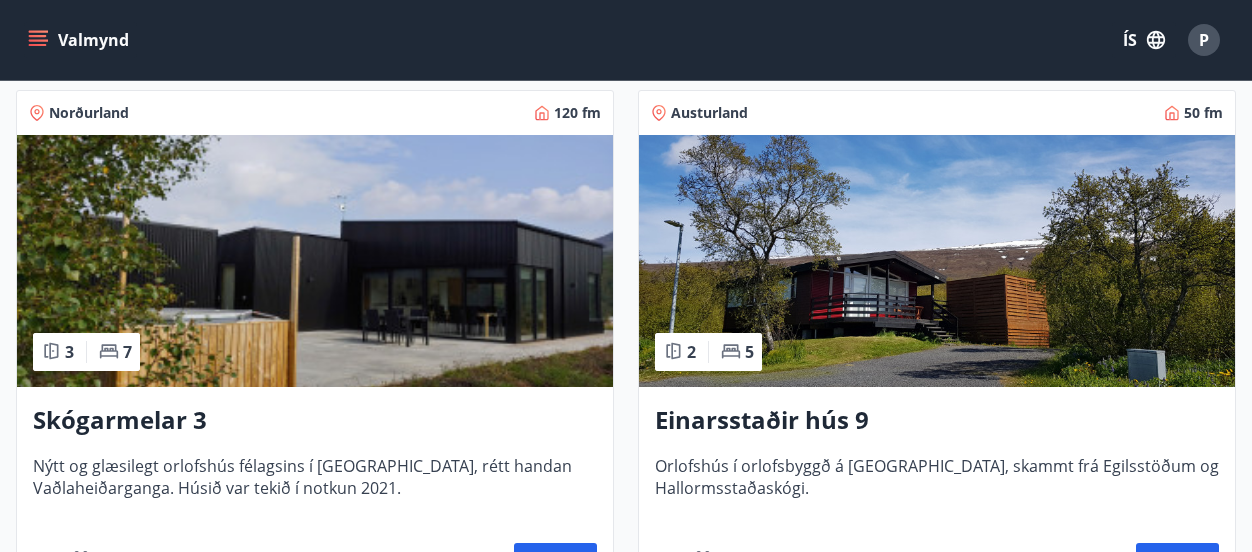 click at bounding box center [315, 261] 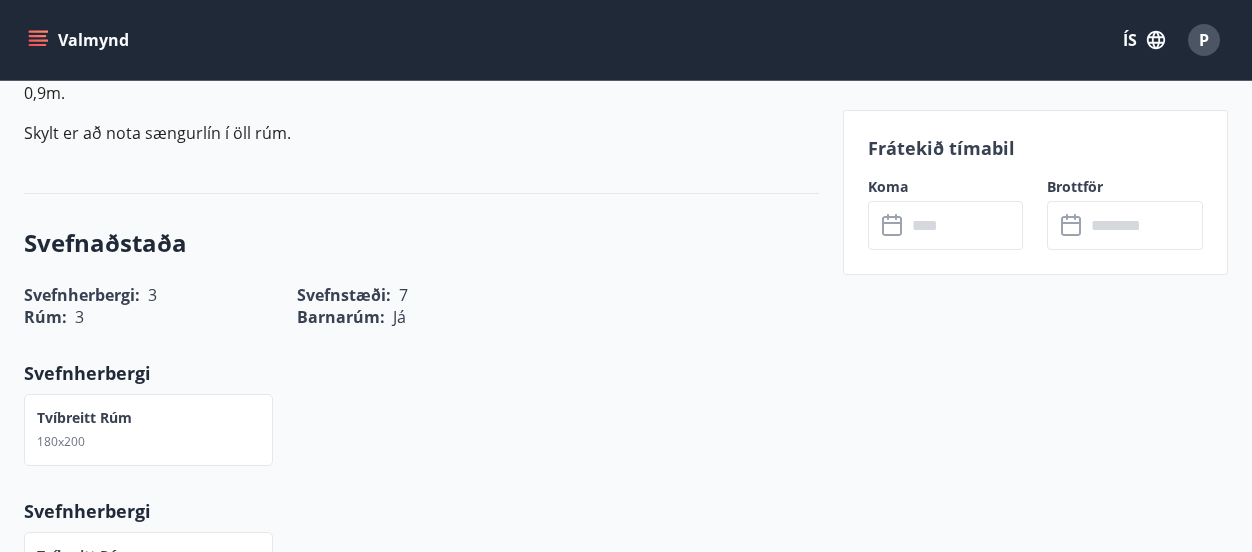 scroll, scrollTop: 760, scrollLeft: 0, axis: vertical 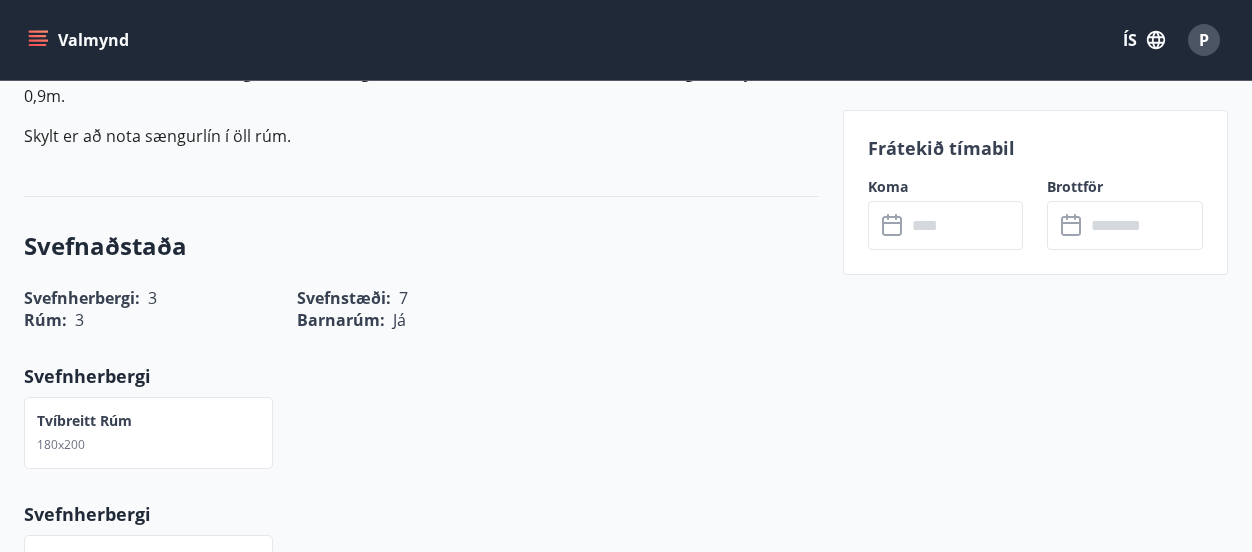 click at bounding box center (965, 225) 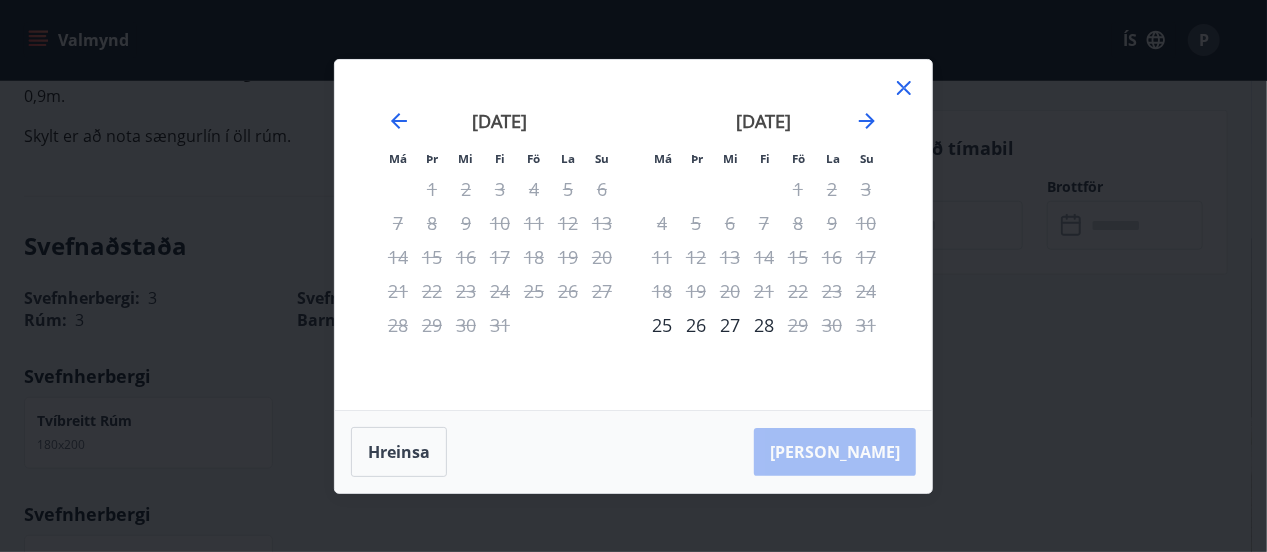 click 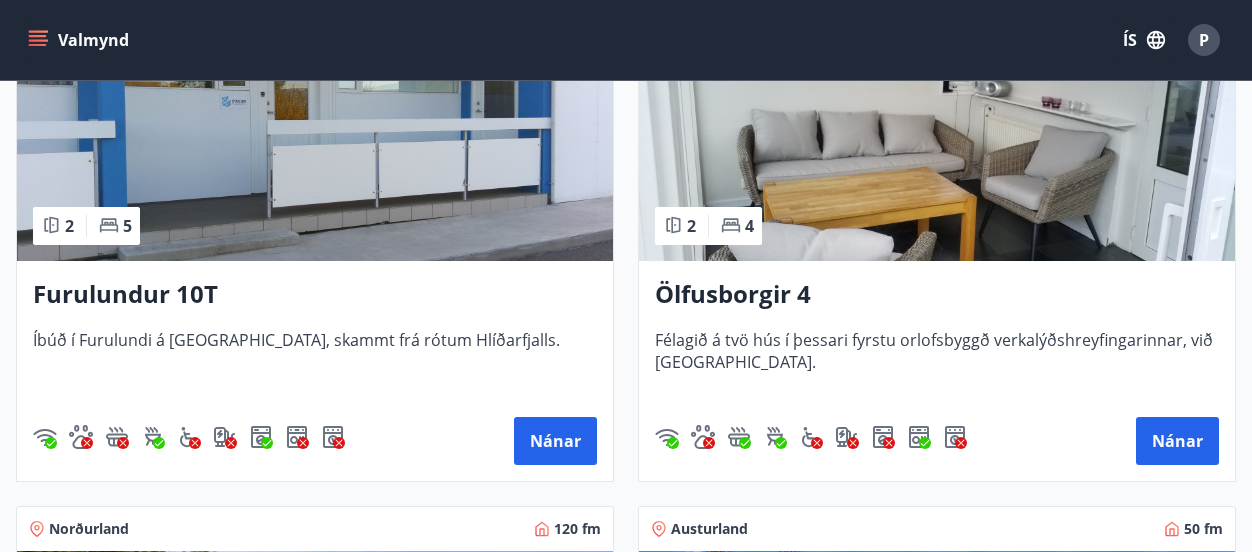 scroll, scrollTop: 2106, scrollLeft: 0, axis: vertical 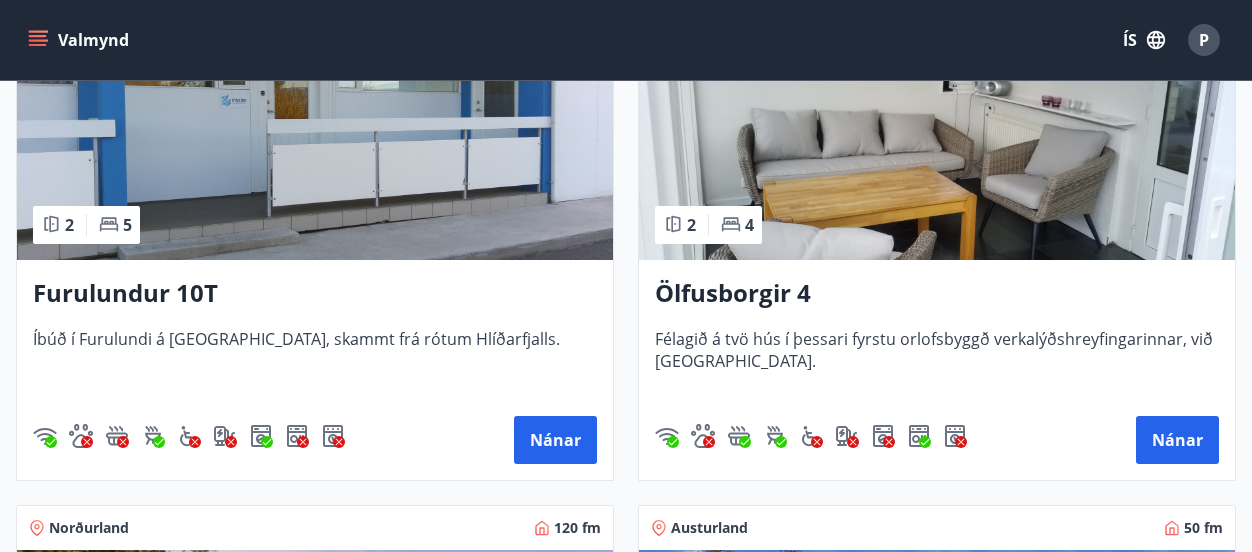 click at bounding box center (315, 134) 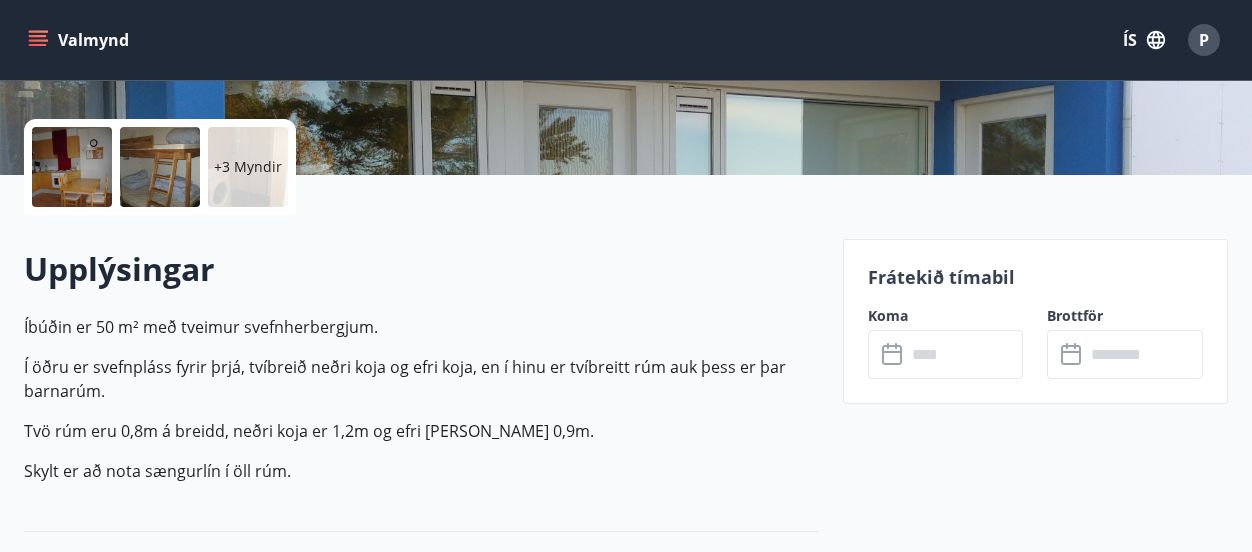 scroll, scrollTop: 428, scrollLeft: 0, axis: vertical 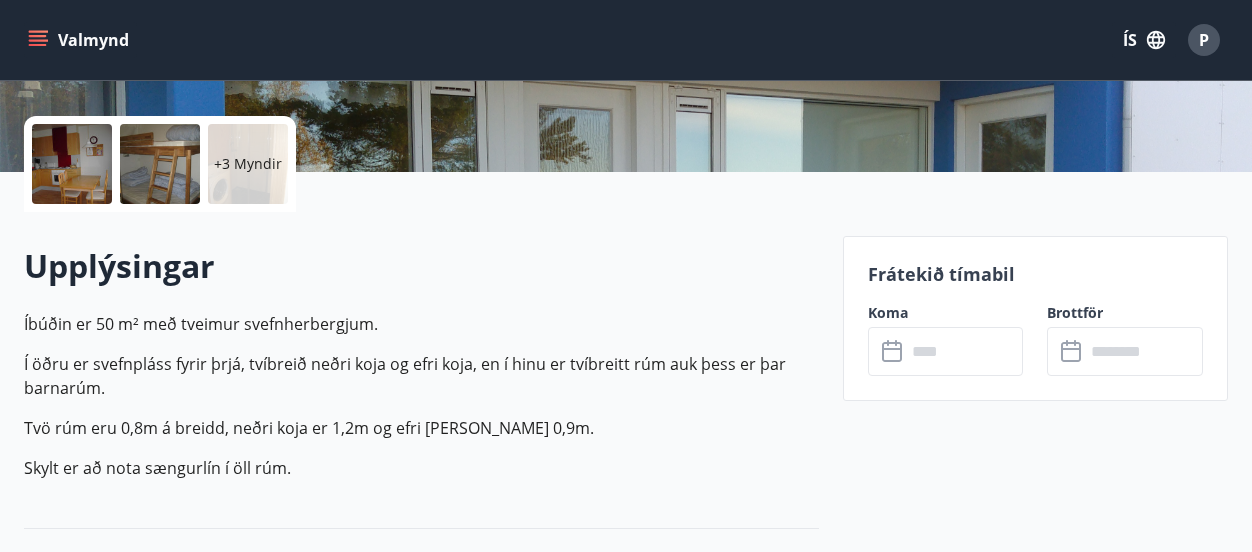 click at bounding box center [965, 351] 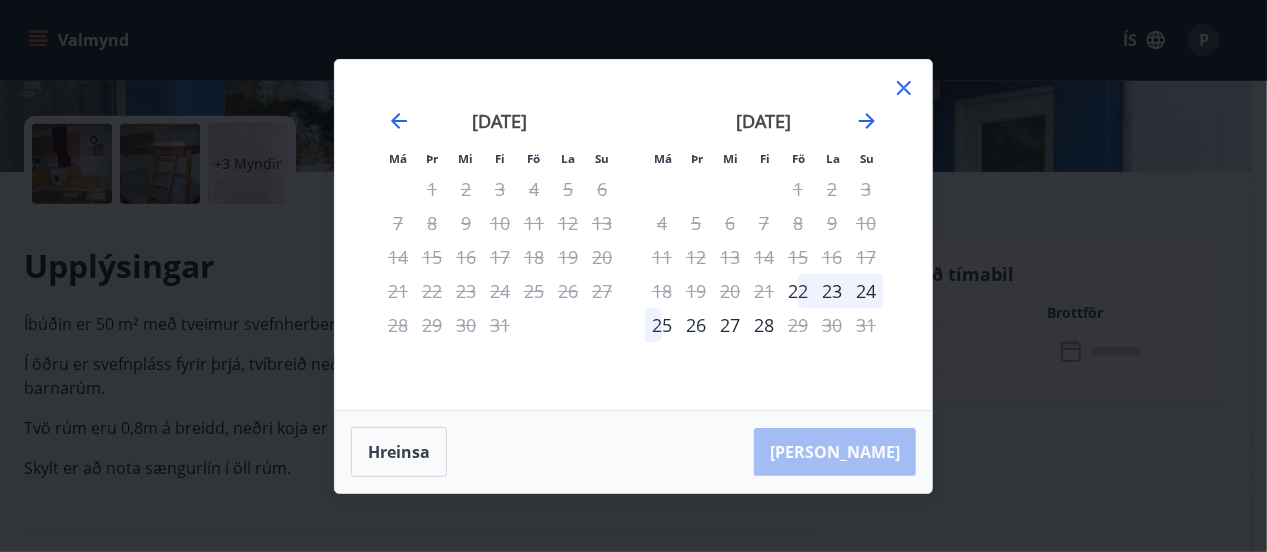 click 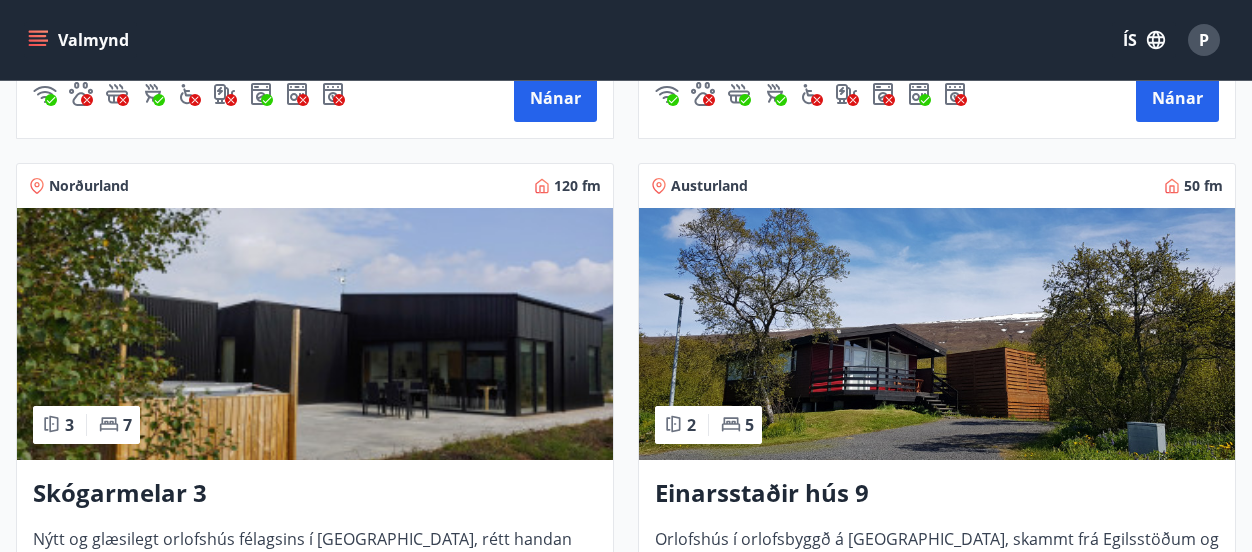 scroll, scrollTop: 2090, scrollLeft: 0, axis: vertical 